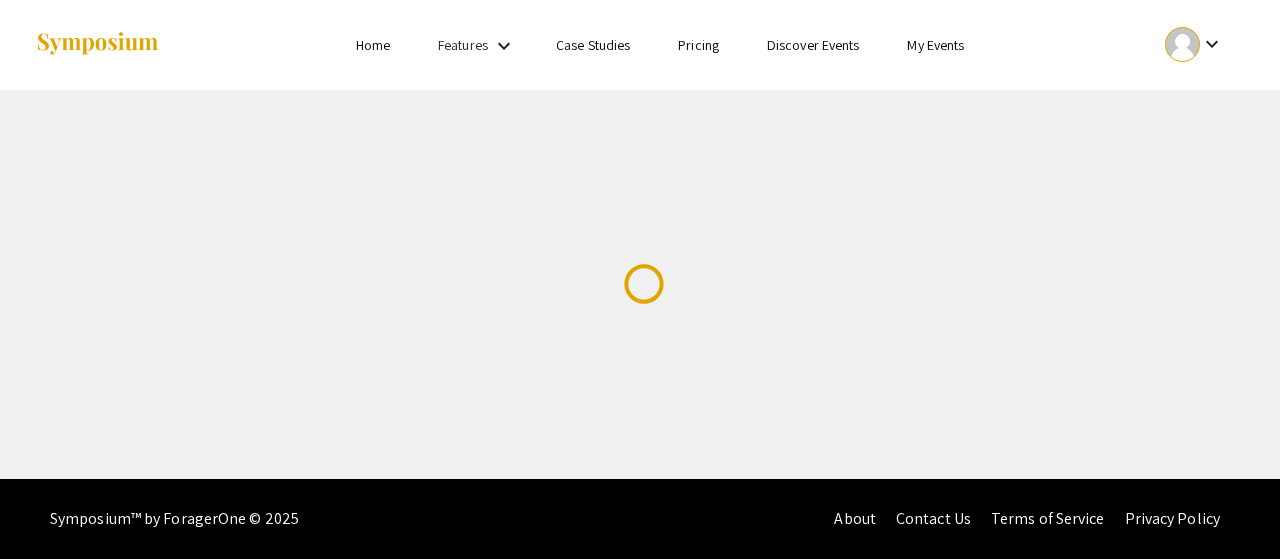 scroll, scrollTop: 0, scrollLeft: 0, axis: both 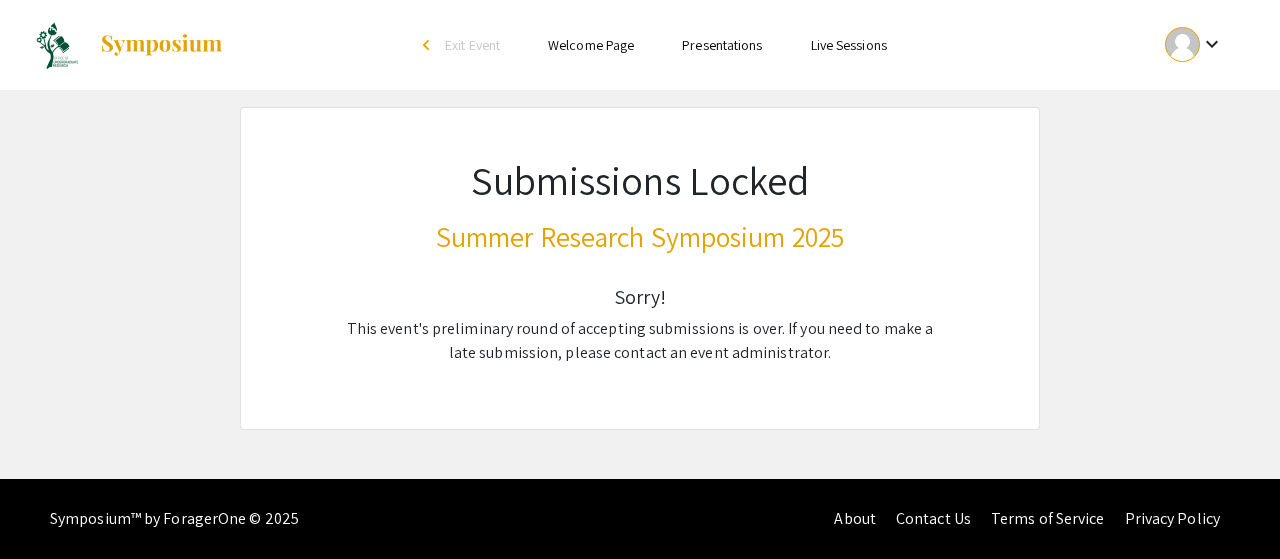 click on "Welcome Page" at bounding box center [591, 45] 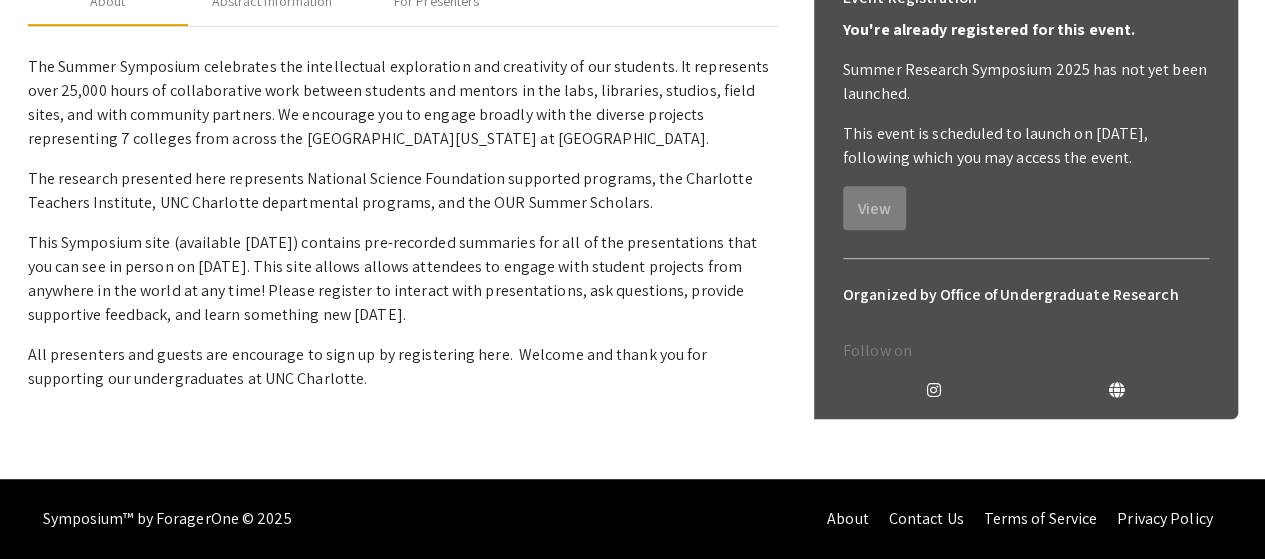 scroll, scrollTop: 704, scrollLeft: 0, axis: vertical 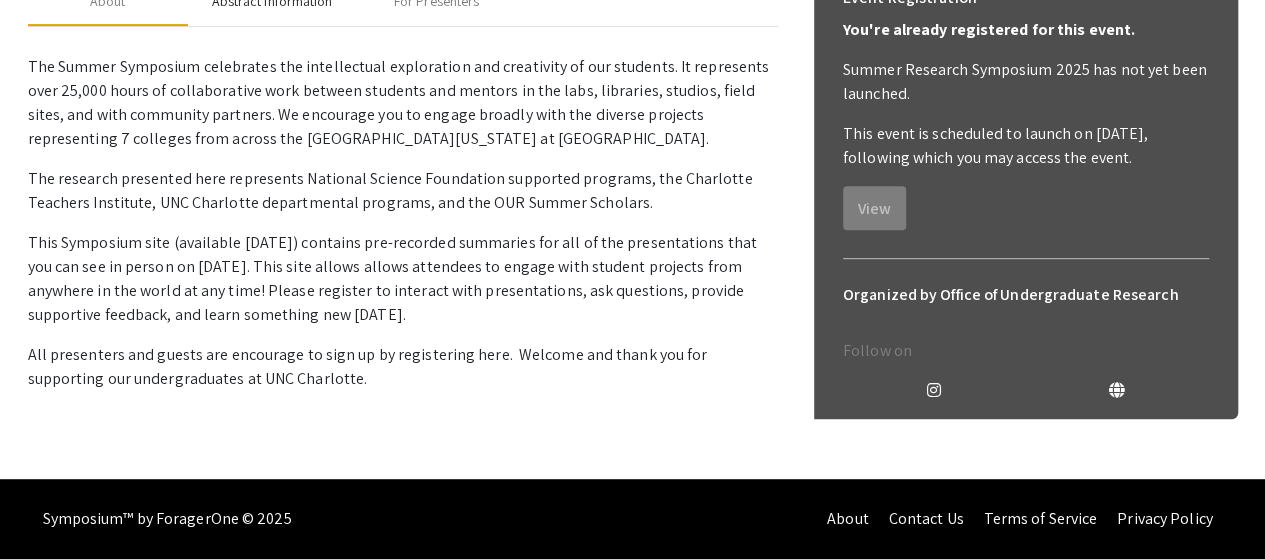 click on "Abstract Information" at bounding box center [272, 1] 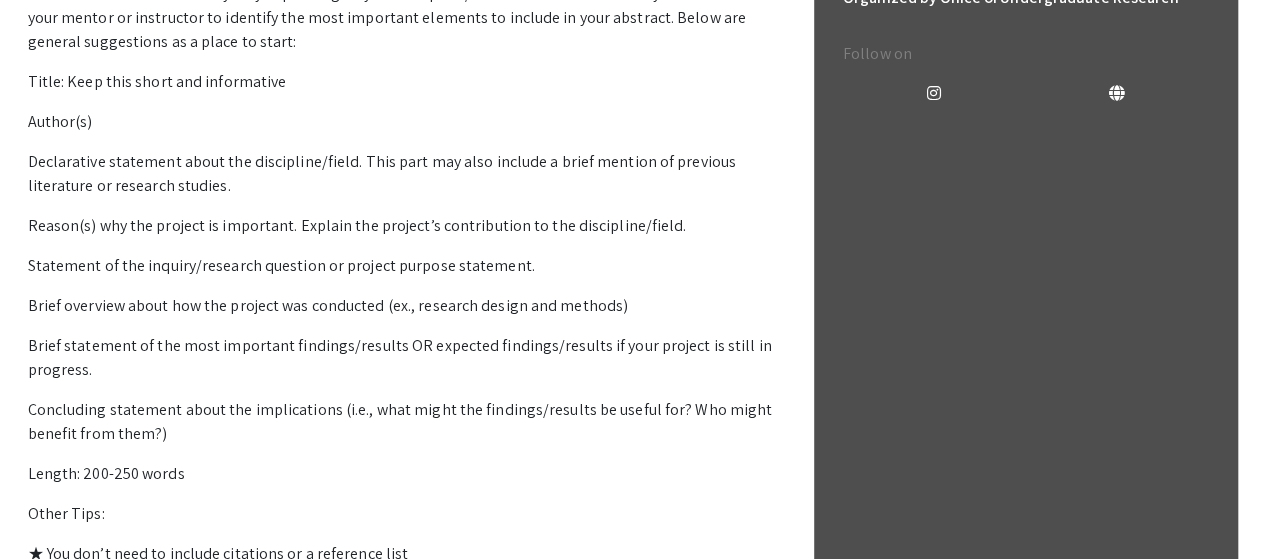 scroll, scrollTop: 640, scrollLeft: 0, axis: vertical 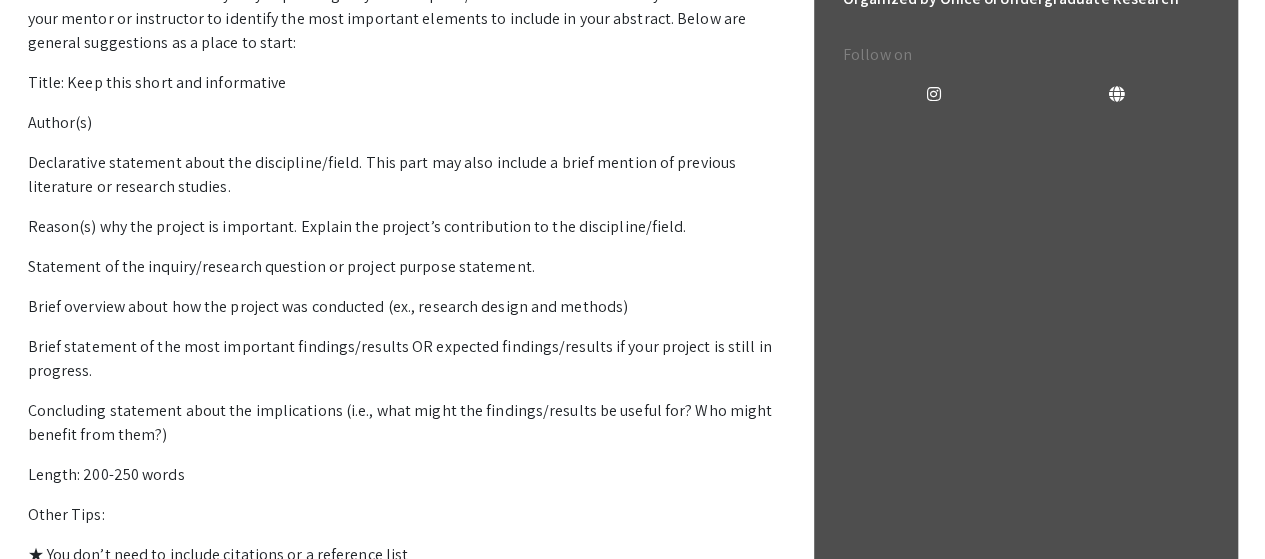click on "For Presenters" at bounding box center (436, -295) 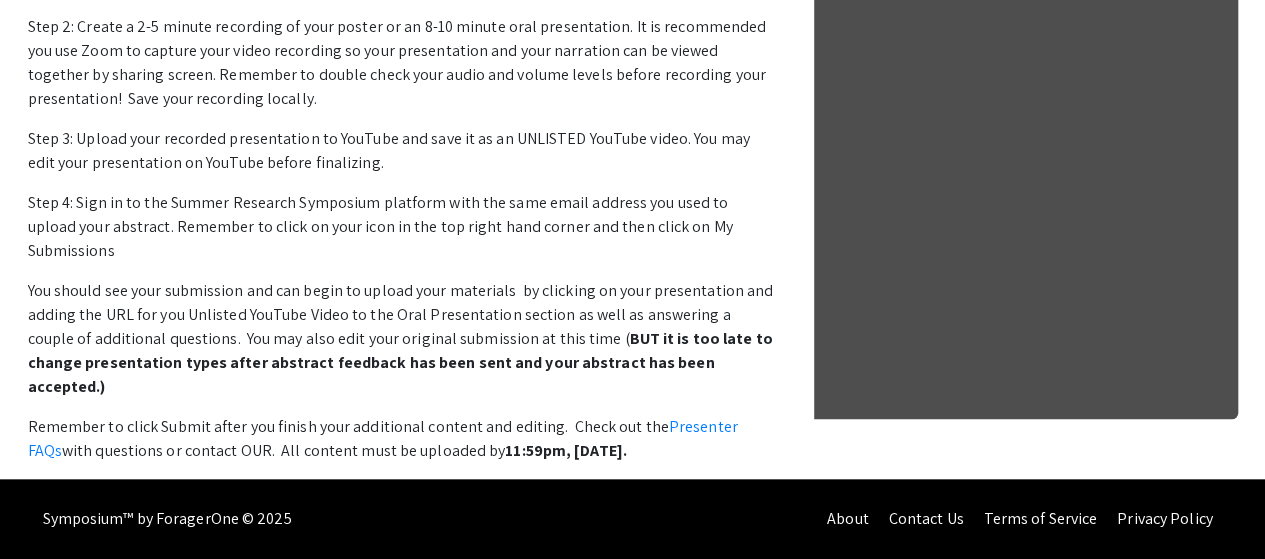 scroll, scrollTop: 916, scrollLeft: 0, axis: vertical 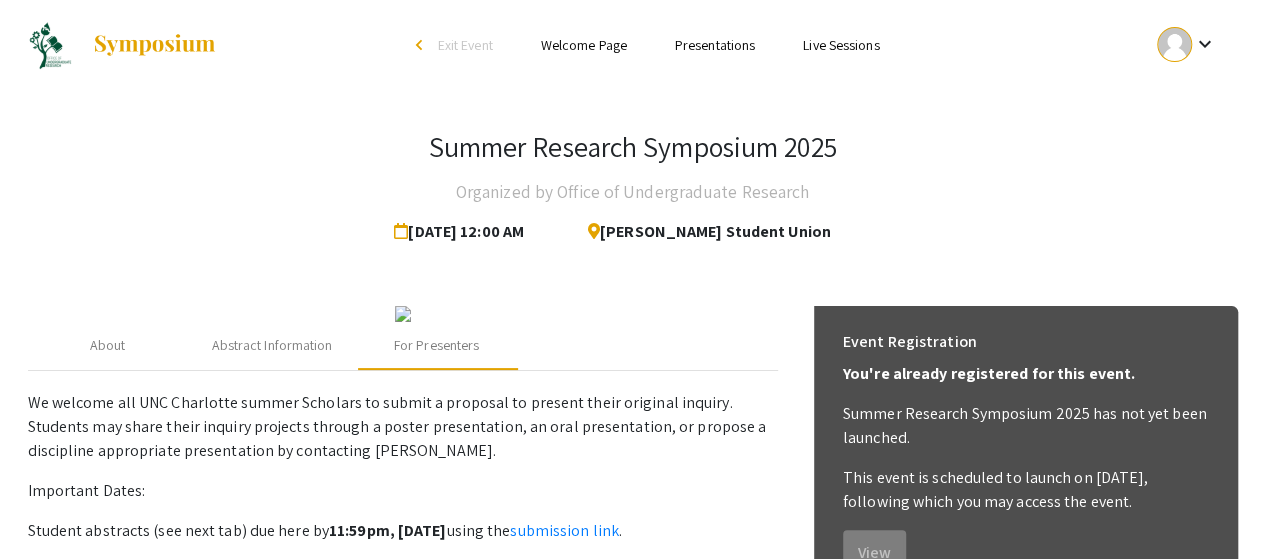 click on "Presentations" at bounding box center (715, 45) 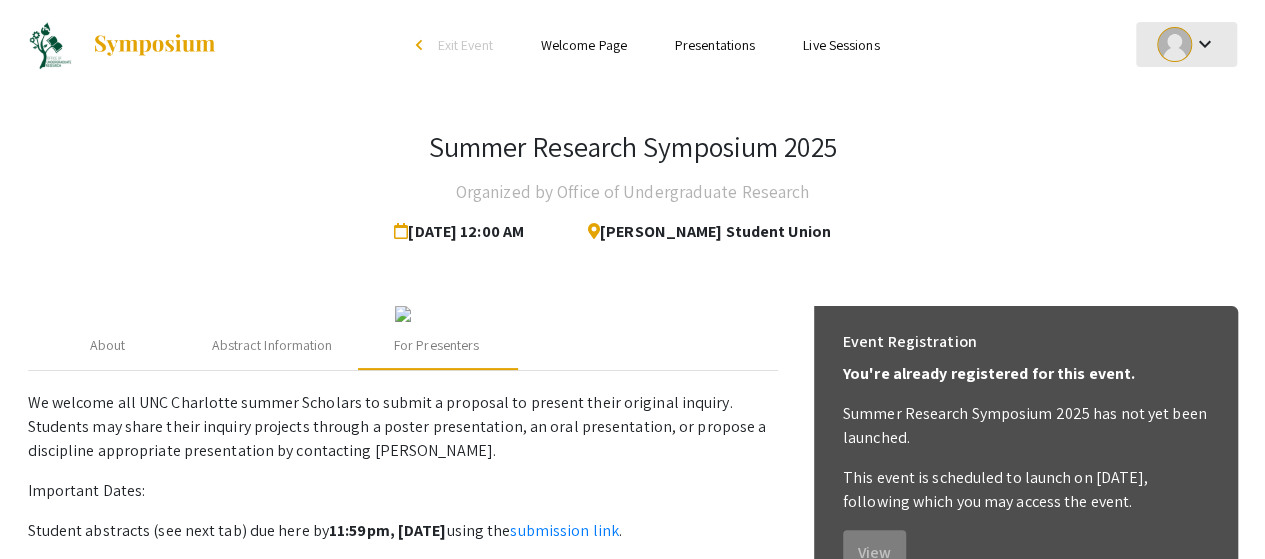 click on "keyboard_arrow_down" at bounding box center [1204, 44] 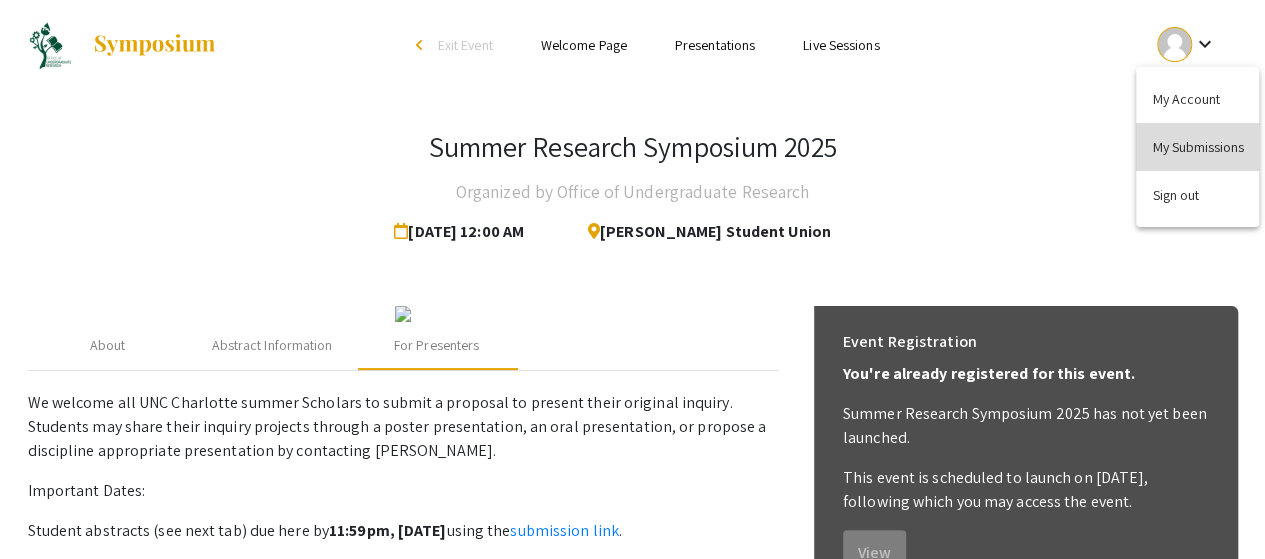 click on "My Submissions" at bounding box center [1197, 147] 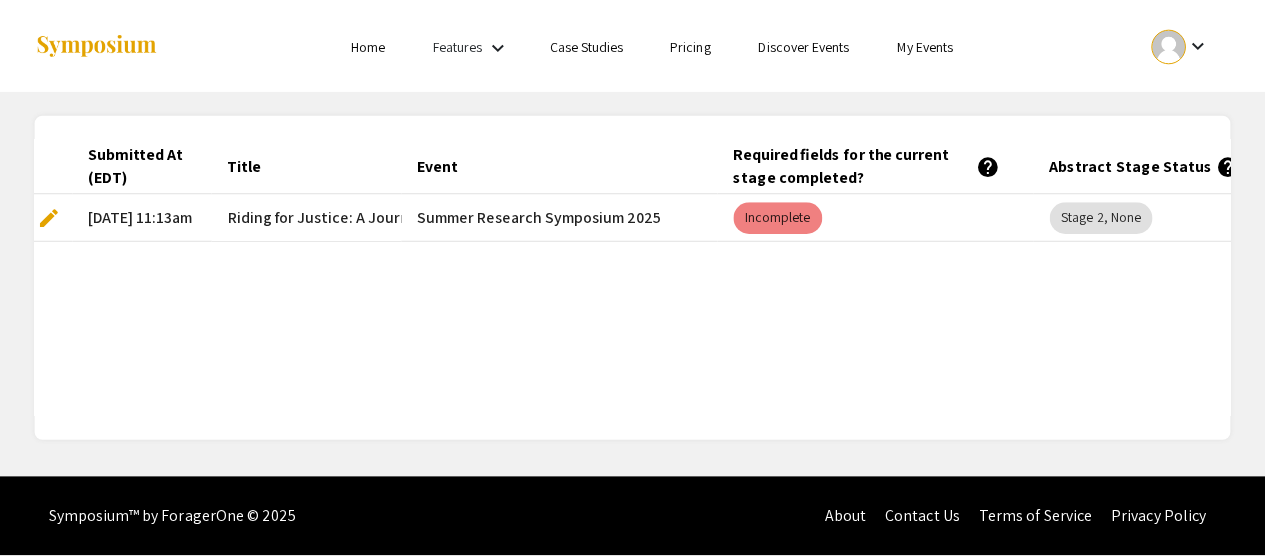 scroll, scrollTop: 0, scrollLeft: 0, axis: both 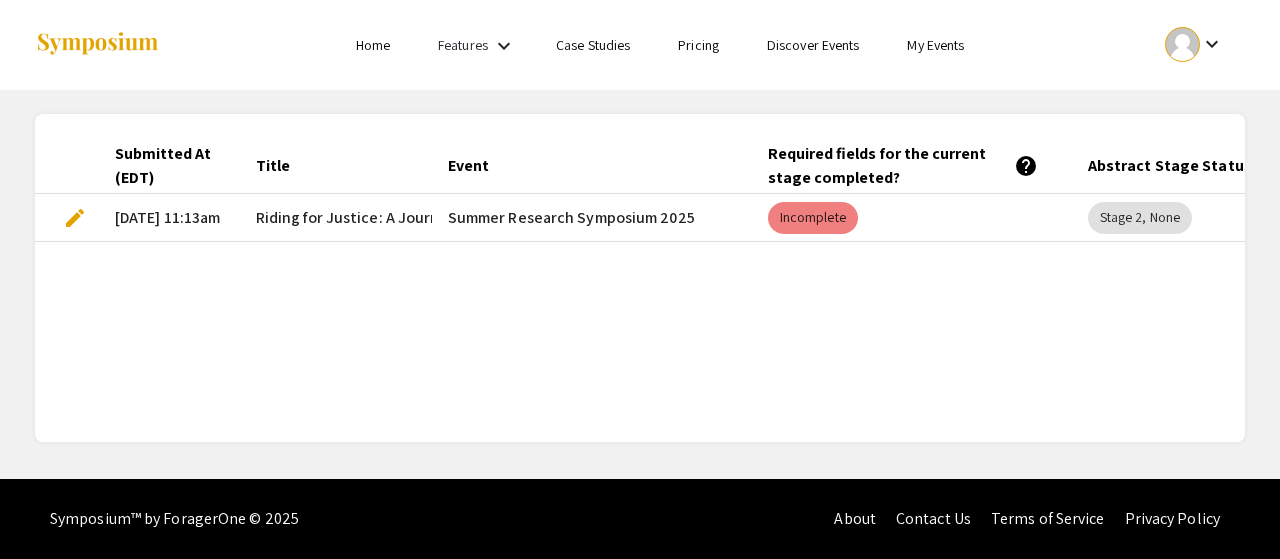 click on "My Events" at bounding box center [935, 45] 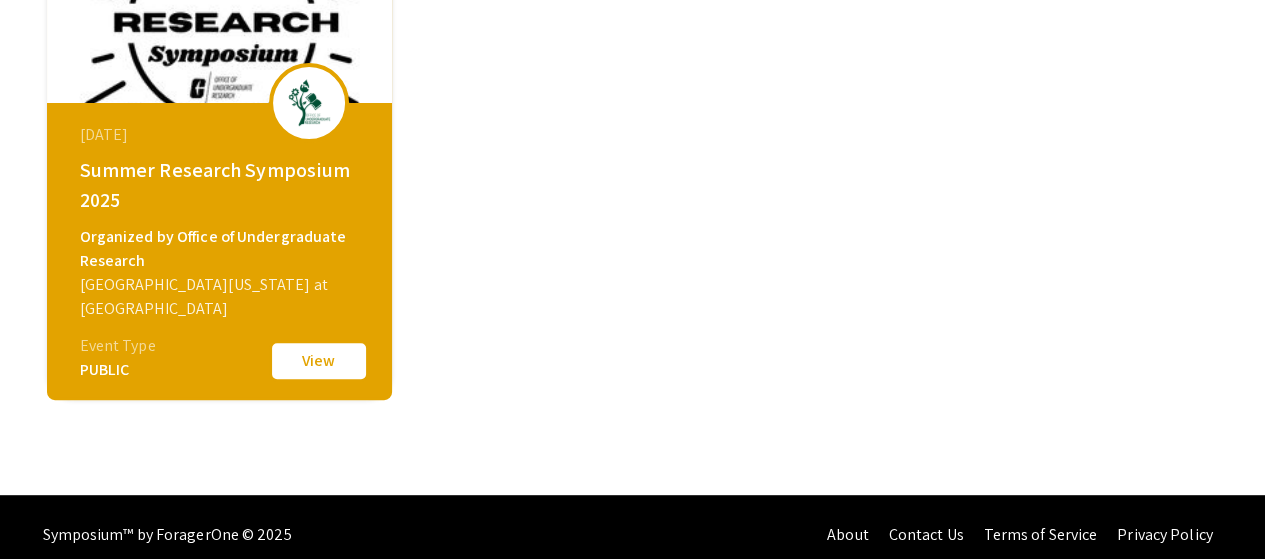 scroll, scrollTop: 290, scrollLeft: 0, axis: vertical 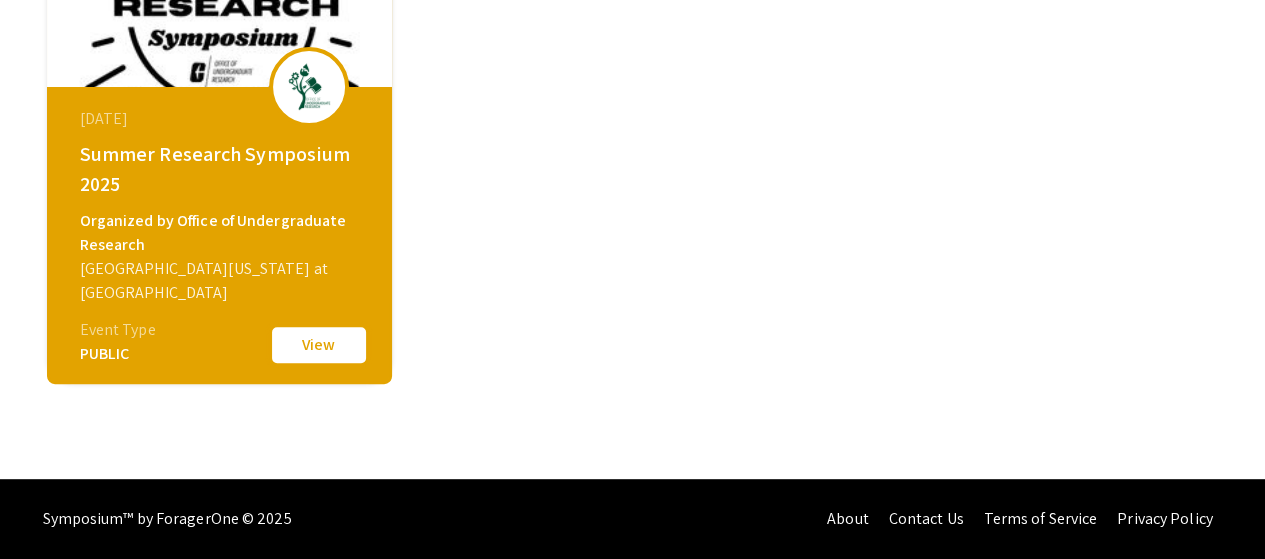 click on "View" 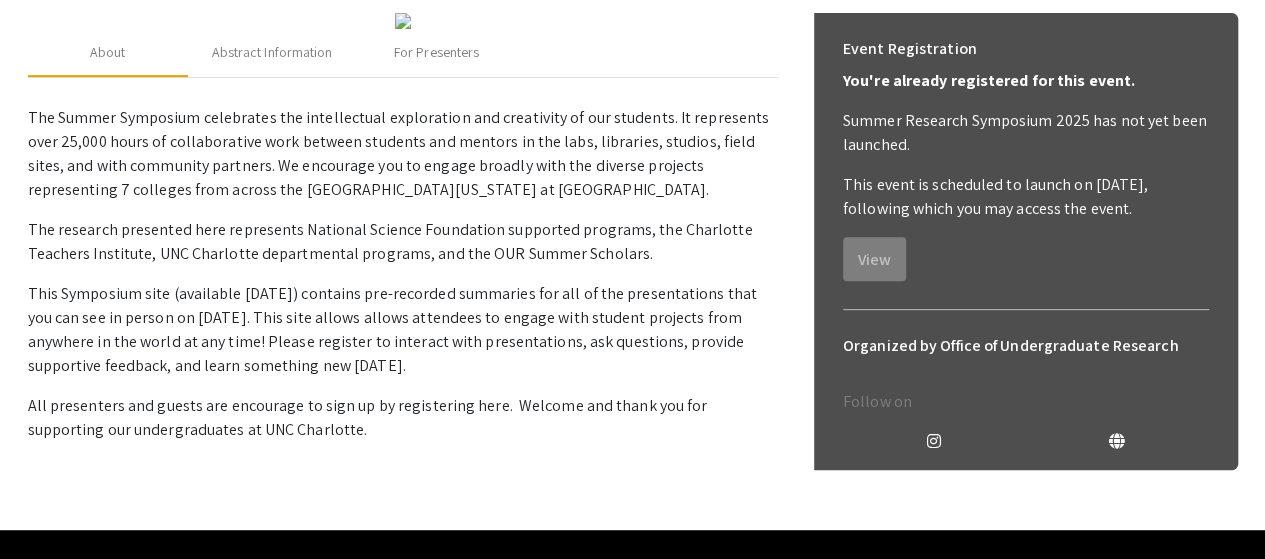 scroll, scrollTop: 0, scrollLeft: 0, axis: both 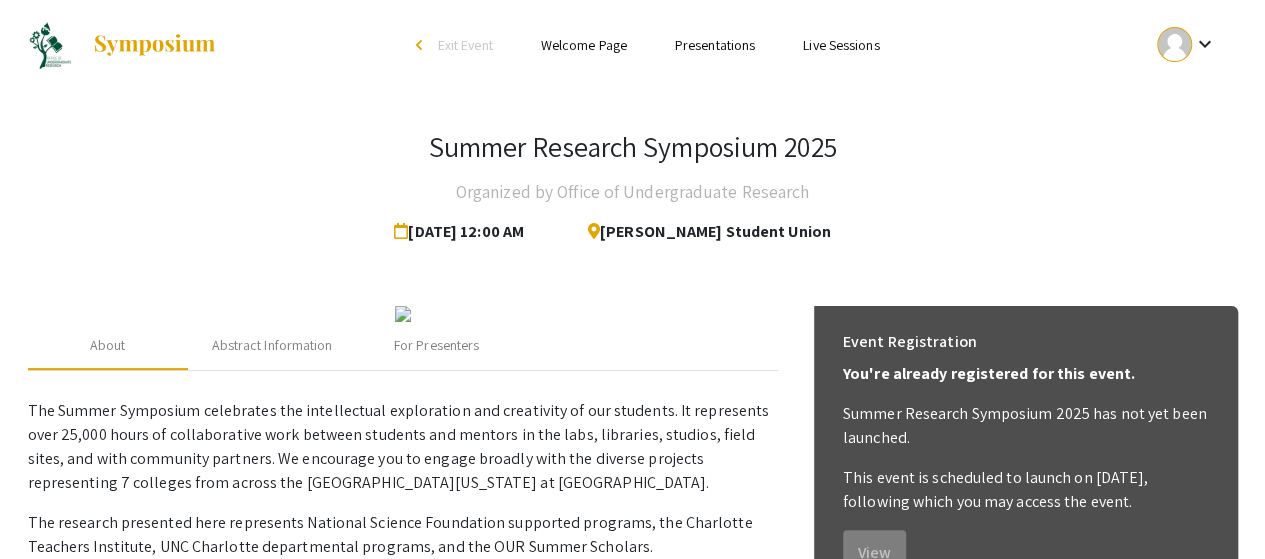 click at bounding box center [154, 45] 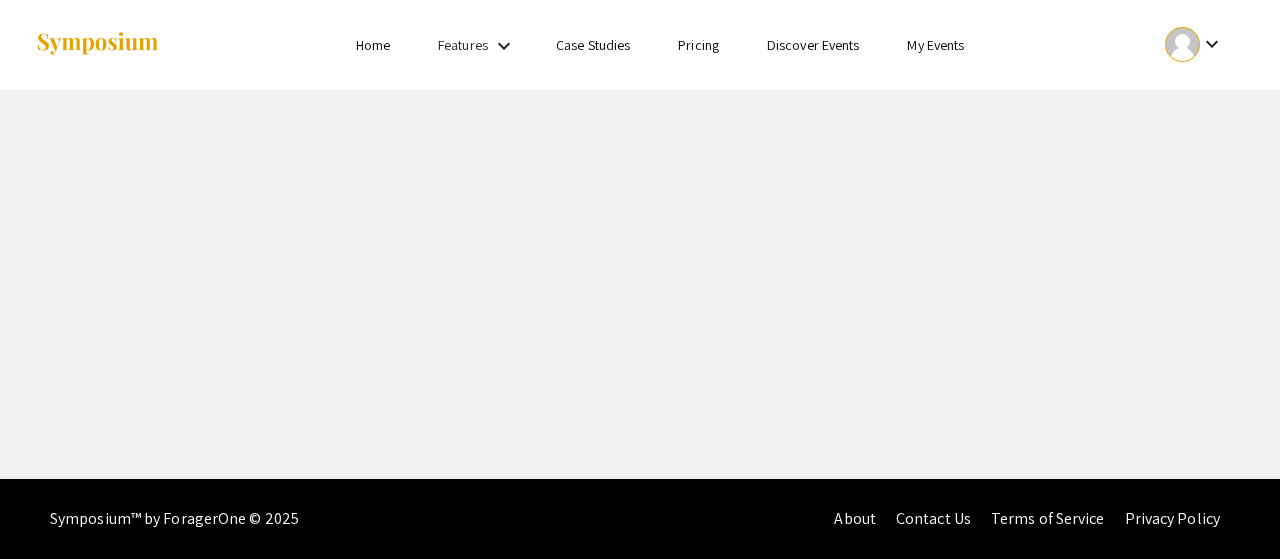 scroll, scrollTop: 0, scrollLeft: 0, axis: both 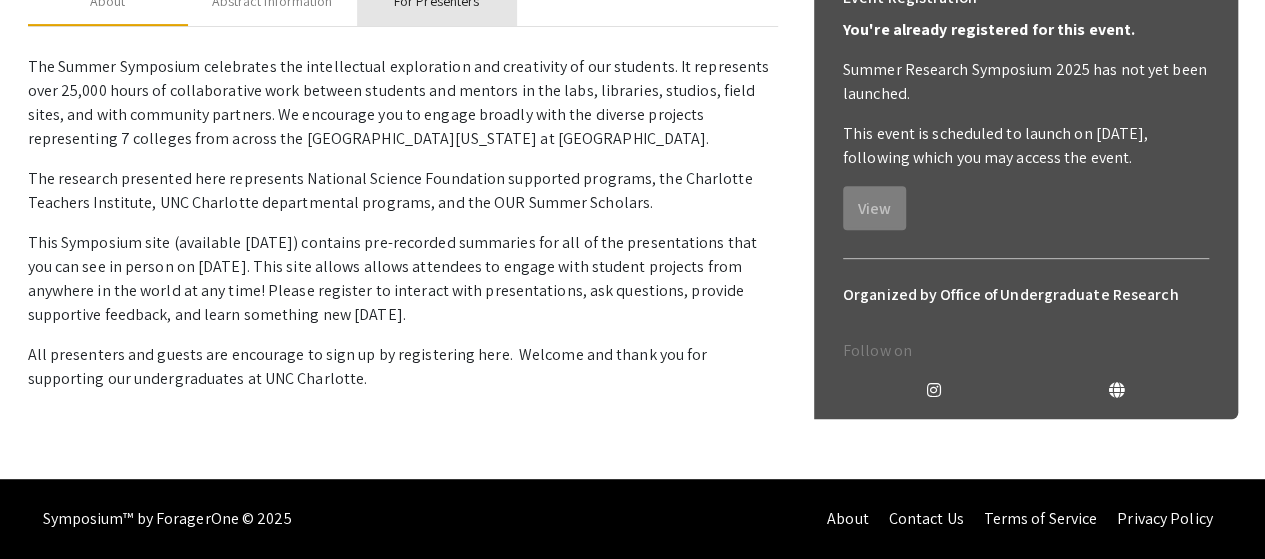 click on "For Presenters" at bounding box center [436, 1] 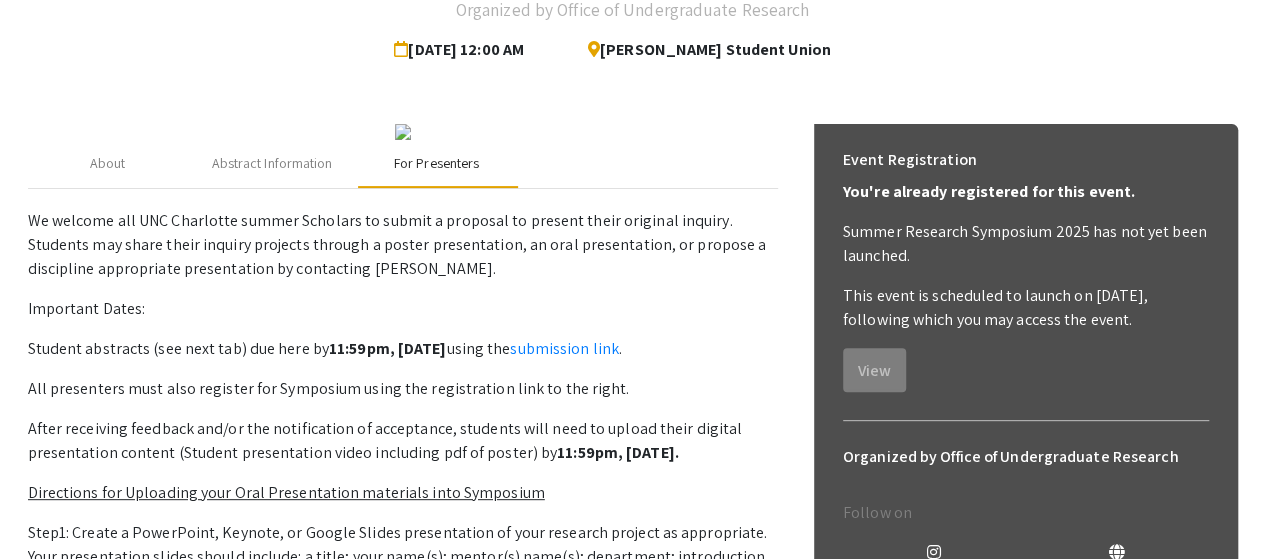 scroll, scrollTop: 0, scrollLeft: 0, axis: both 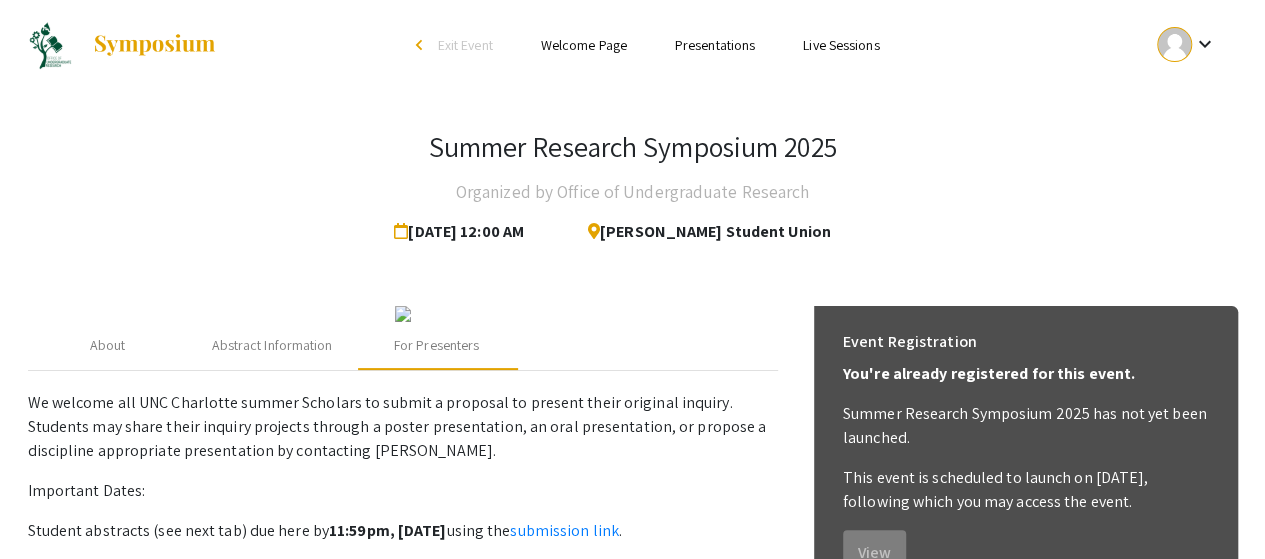 click on "keyboard_arrow_down" at bounding box center (1204, 44) 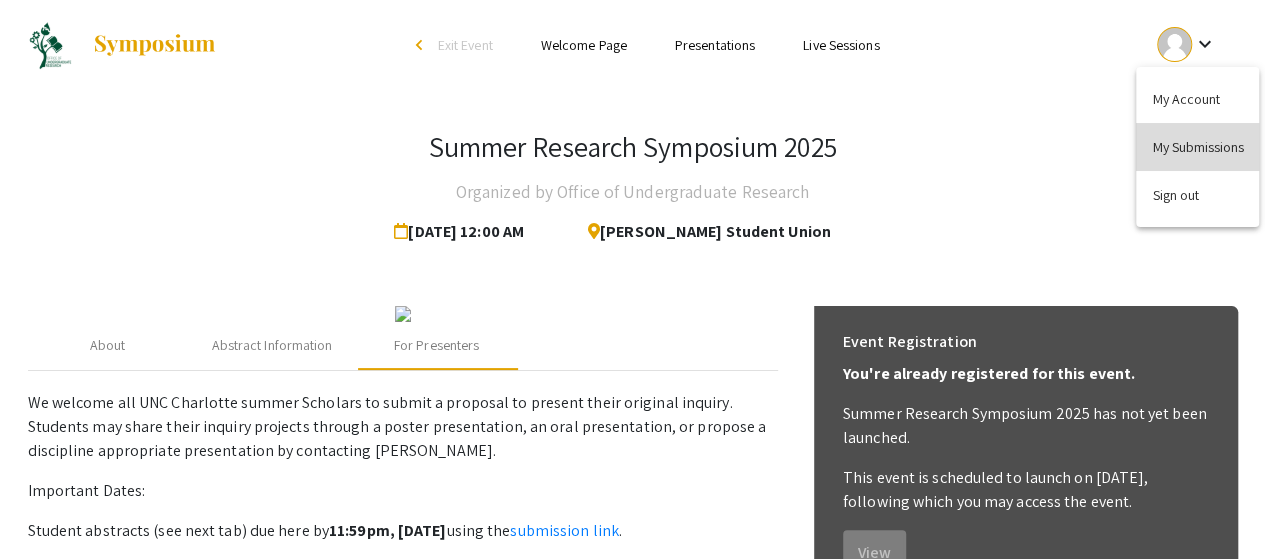 click on "My Submissions" at bounding box center [1197, 147] 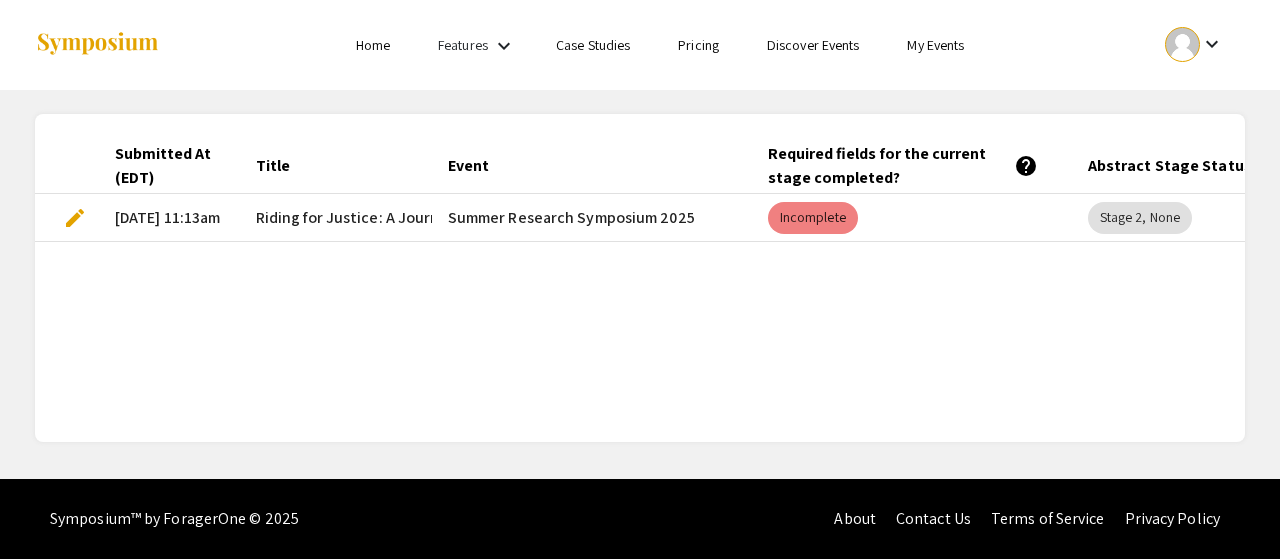 click on "Case Studies" at bounding box center (593, 45) 